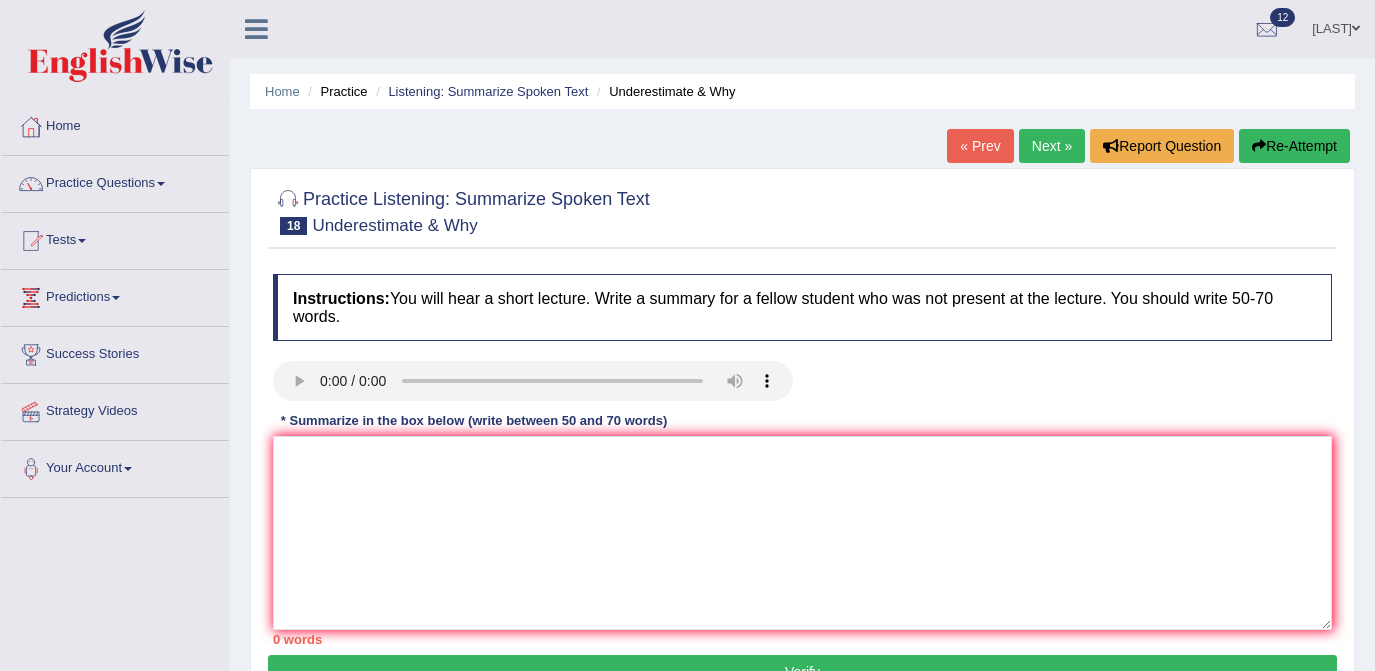 scroll, scrollTop: 0, scrollLeft: 0, axis: both 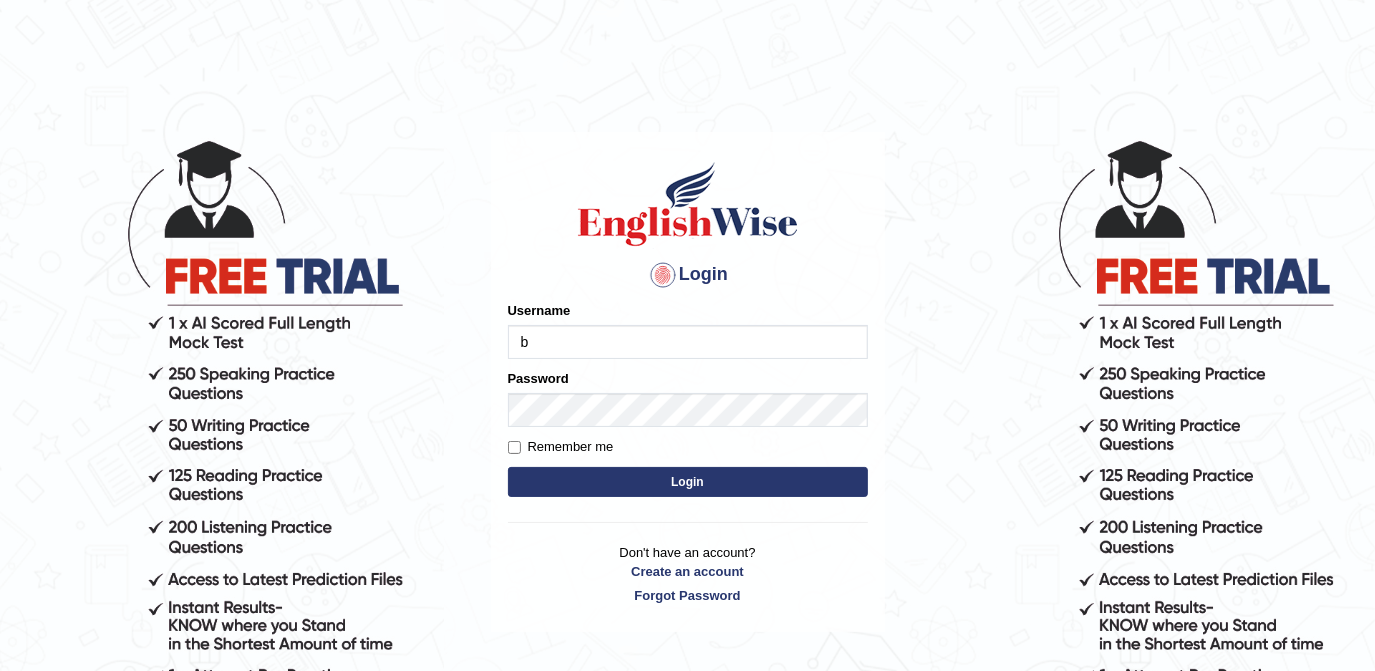 type on "Bracciano" 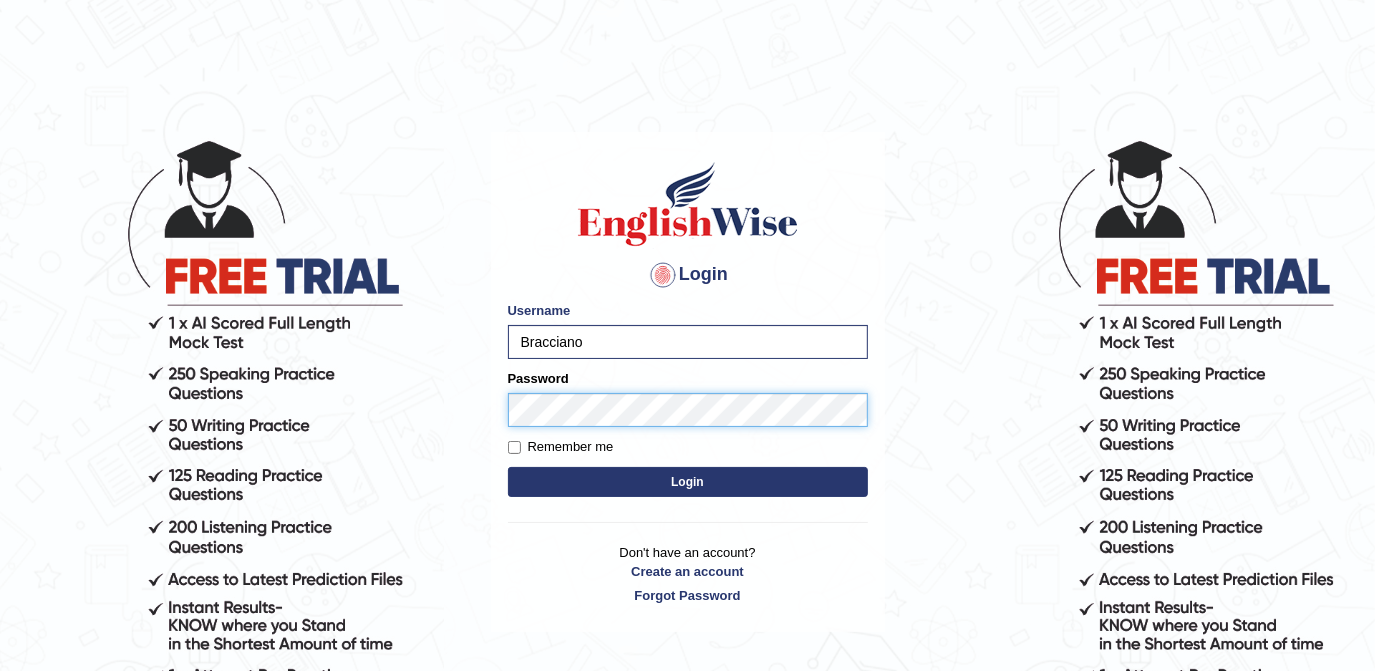 click on "Login" at bounding box center [688, 482] 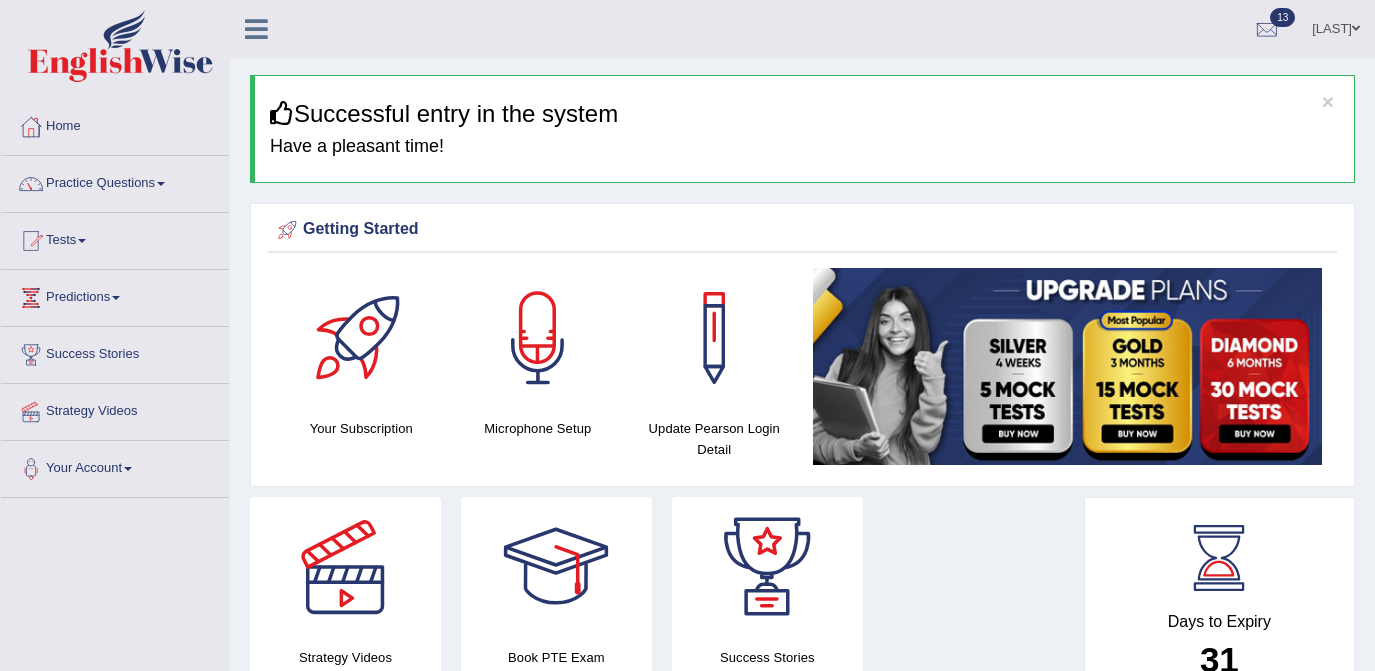 scroll, scrollTop: 0, scrollLeft: 0, axis: both 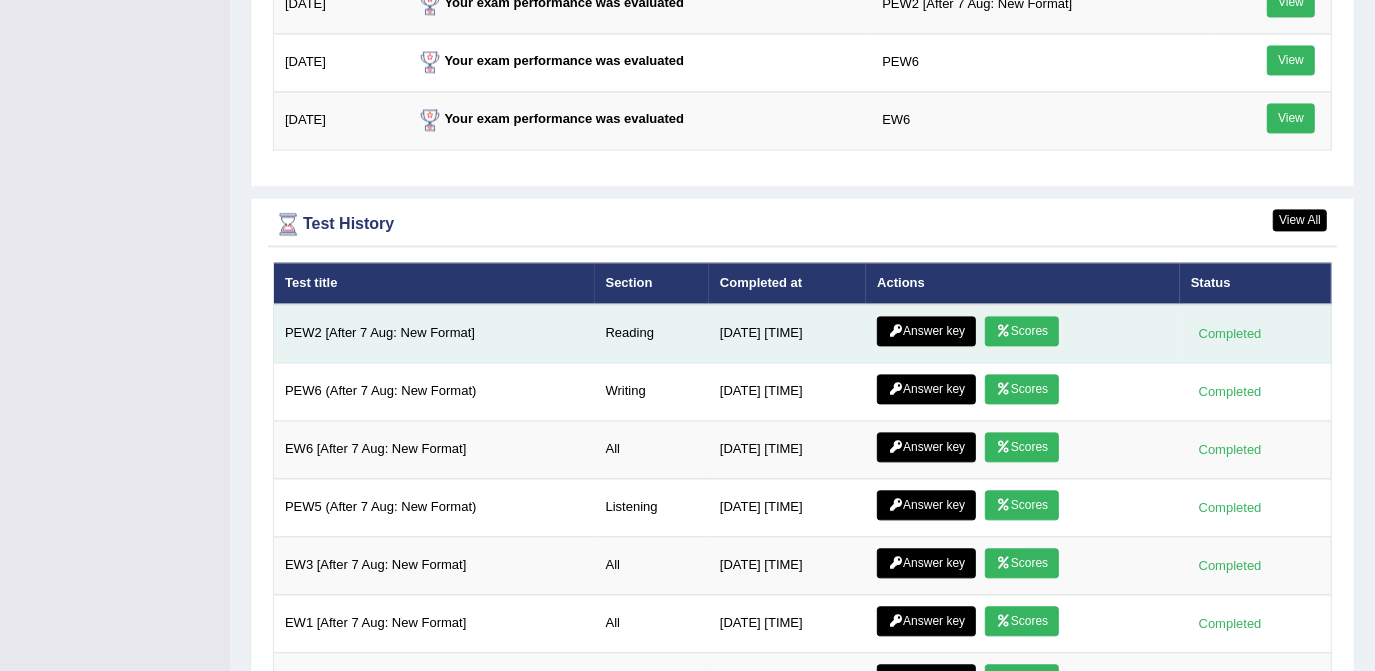 click on "Scores" at bounding box center [1022, 331] 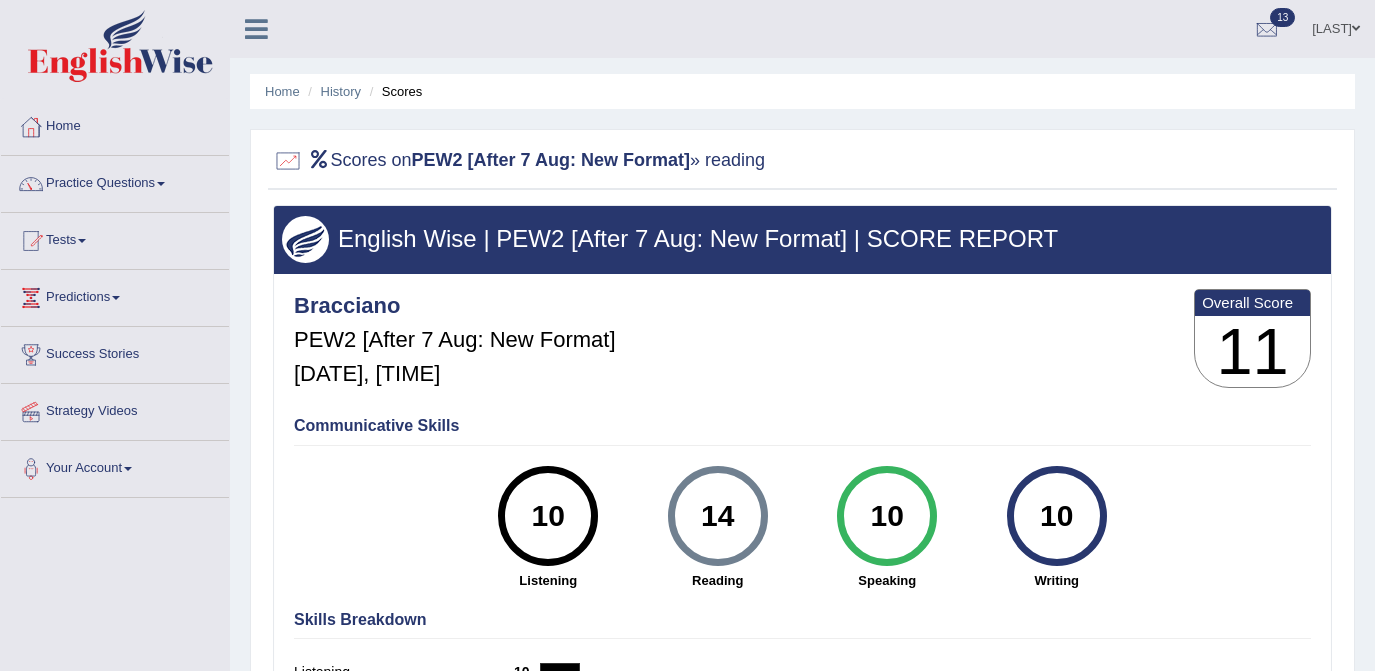 scroll, scrollTop: 0, scrollLeft: 0, axis: both 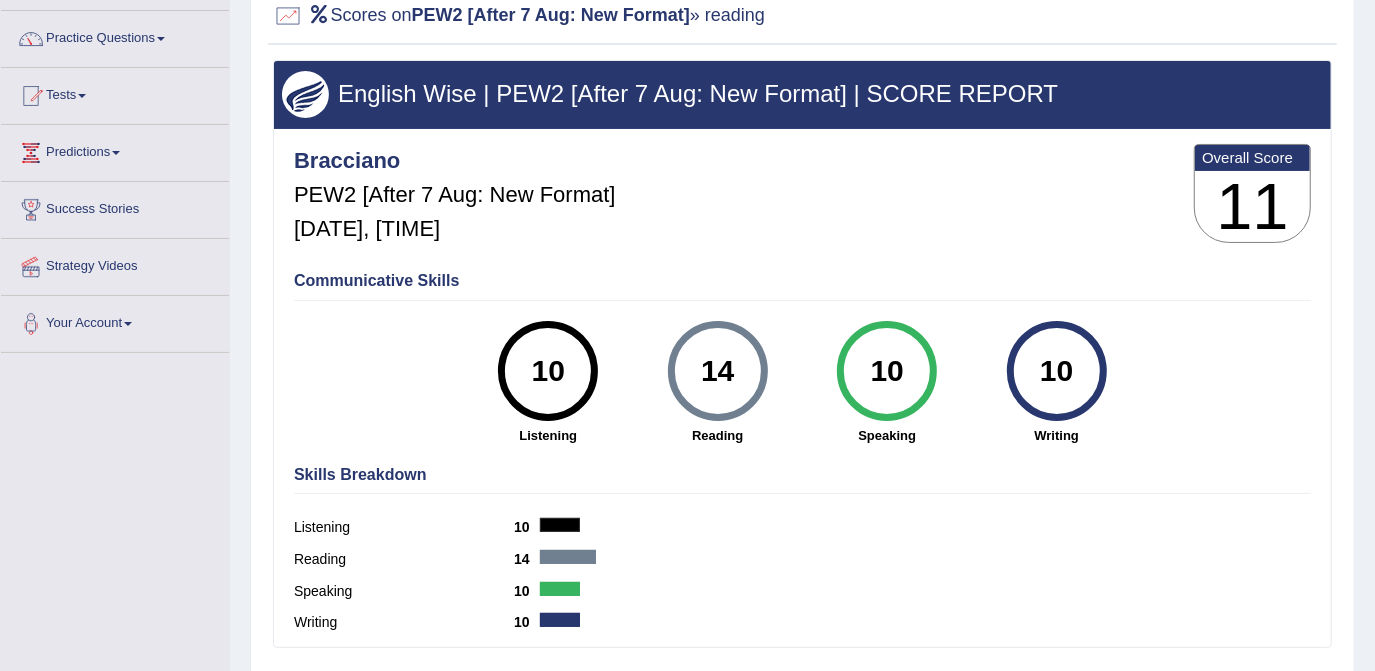 click on "14" at bounding box center (717, 371) 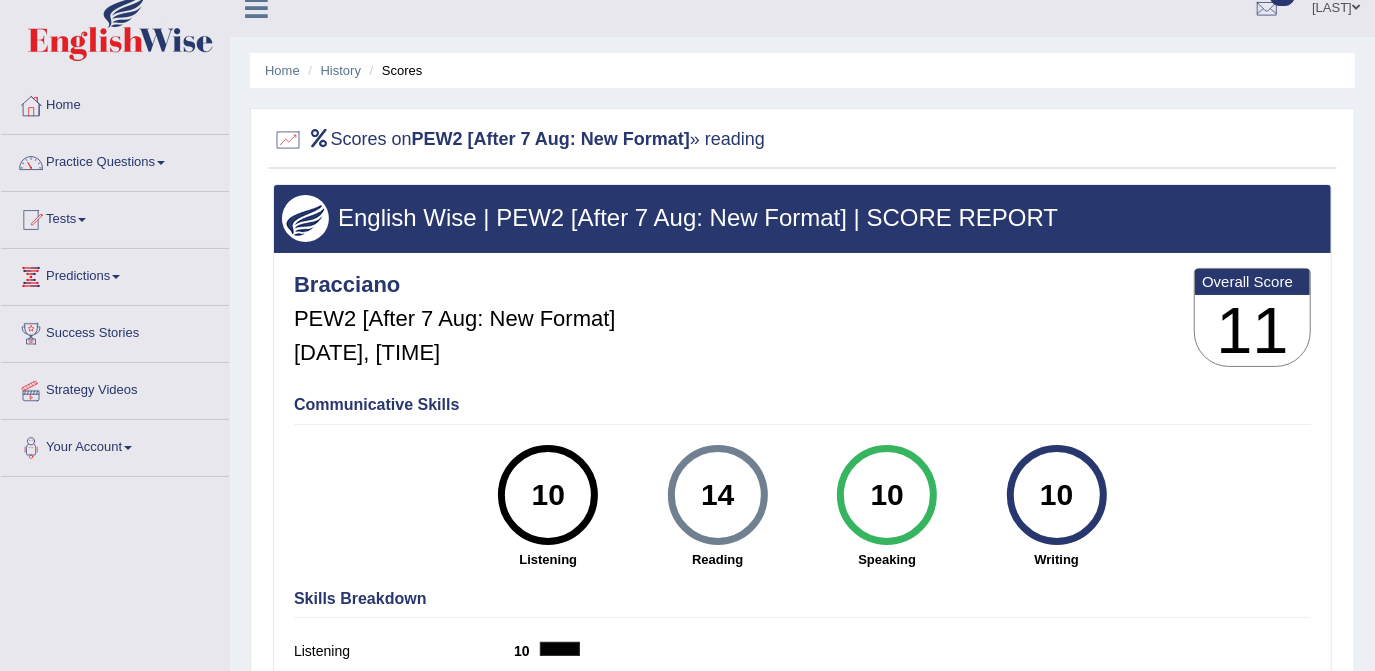 scroll, scrollTop: 0, scrollLeft: 0, axis: both 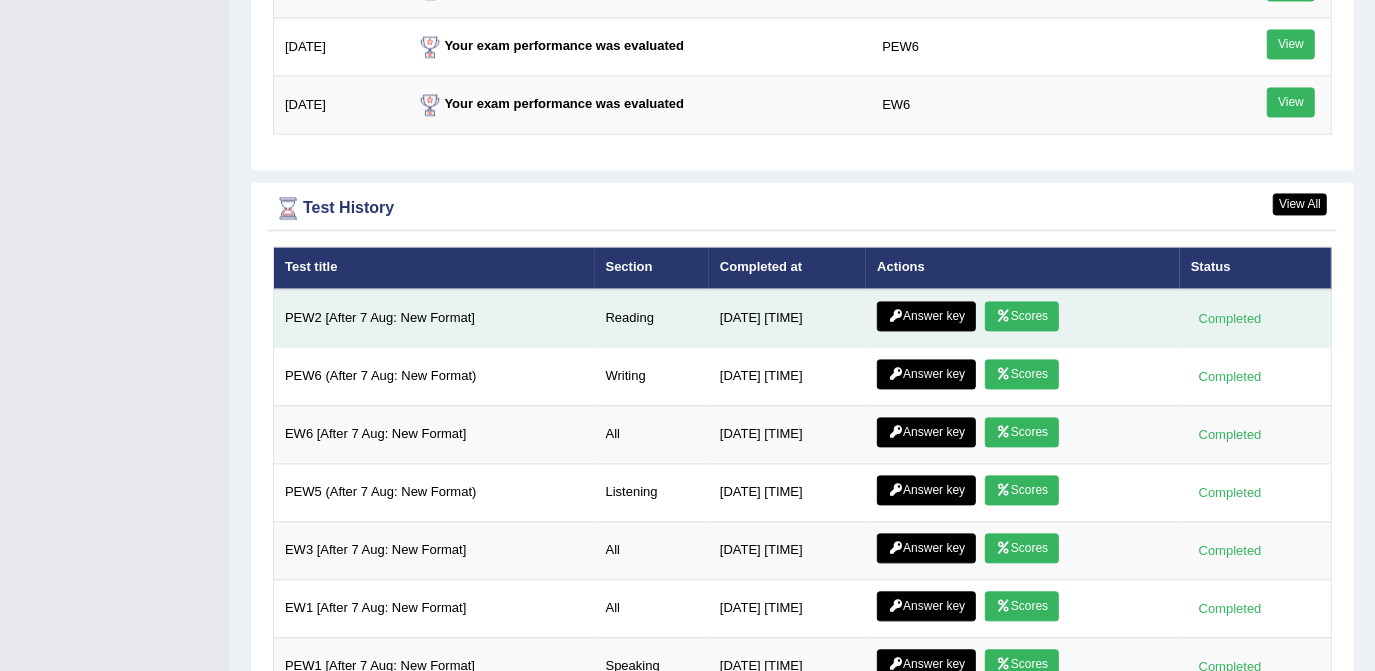 click on "Answer key" at bounding box center (926, 316) 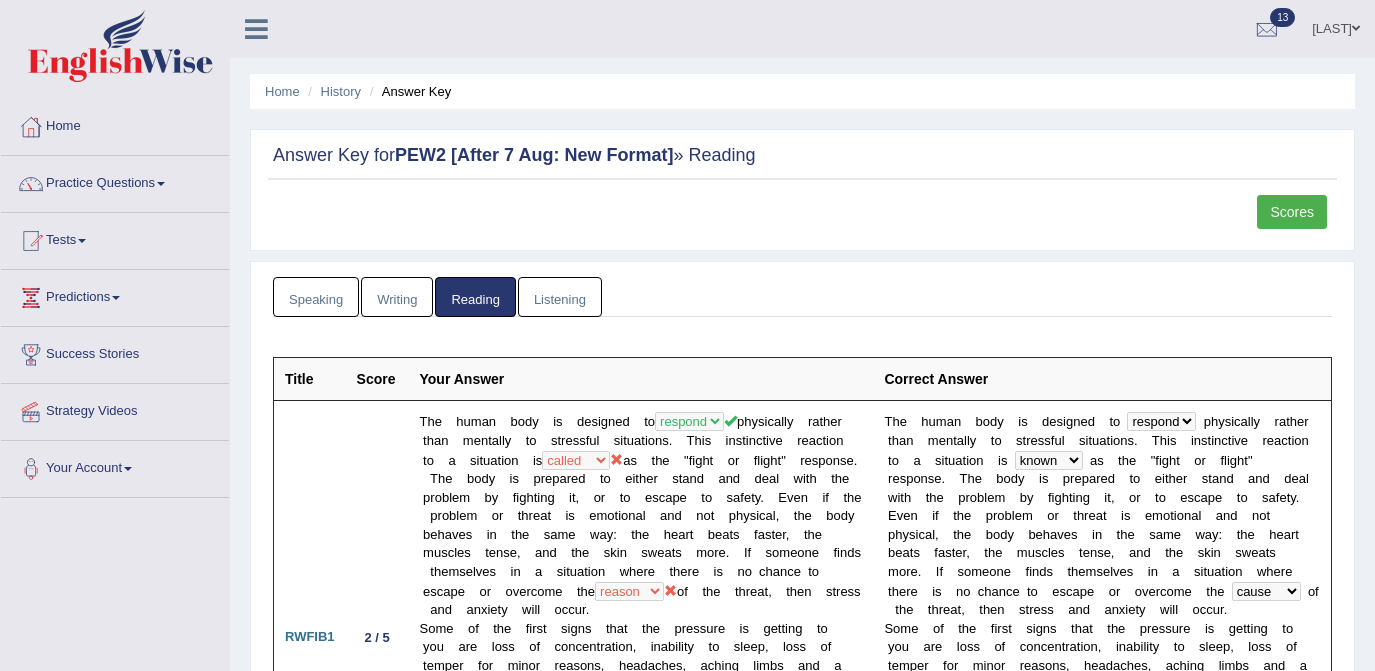 scroll, scrollTop: 0, scrollLeft: 0, axis: both 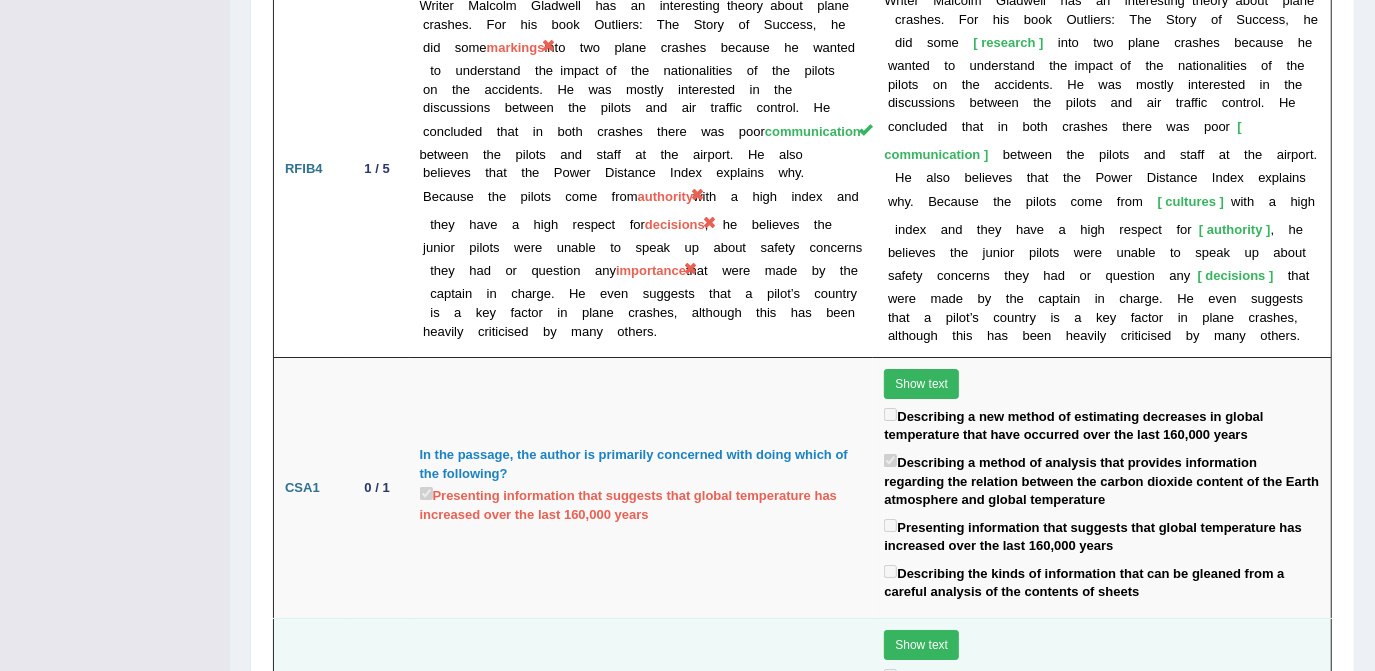 click on "Show text" at bounding box center [921, 645] 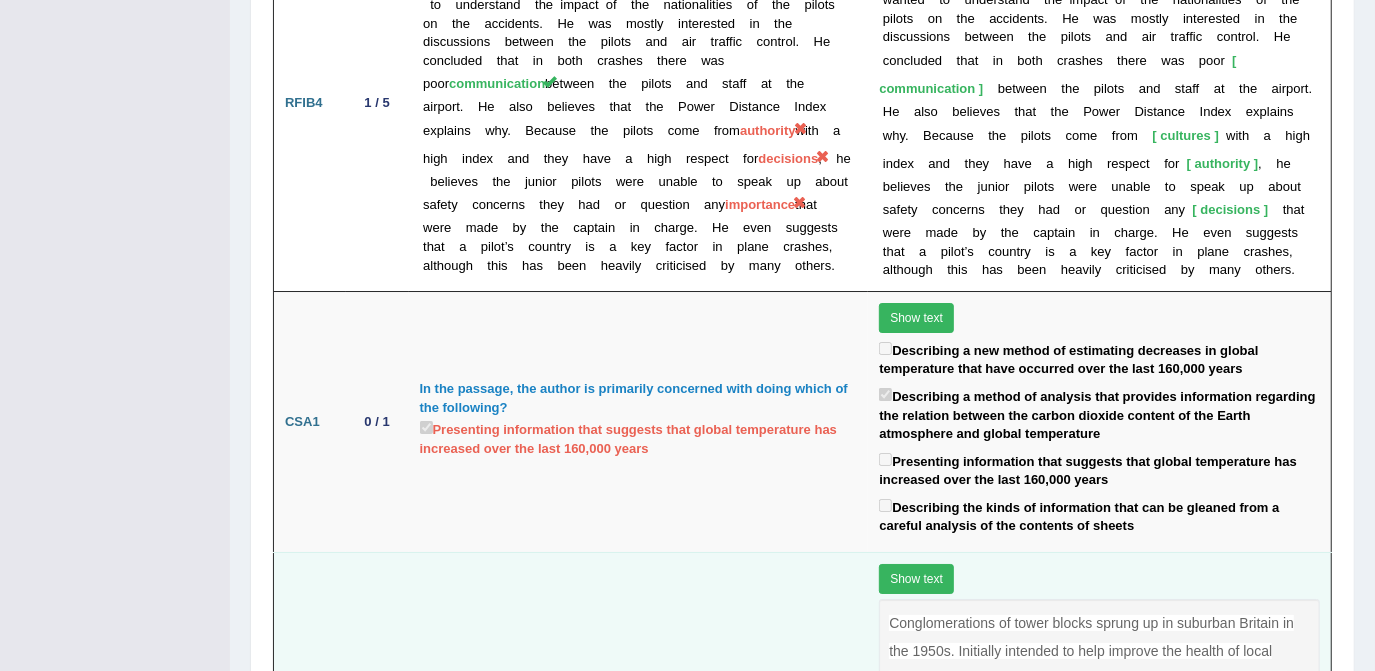 type 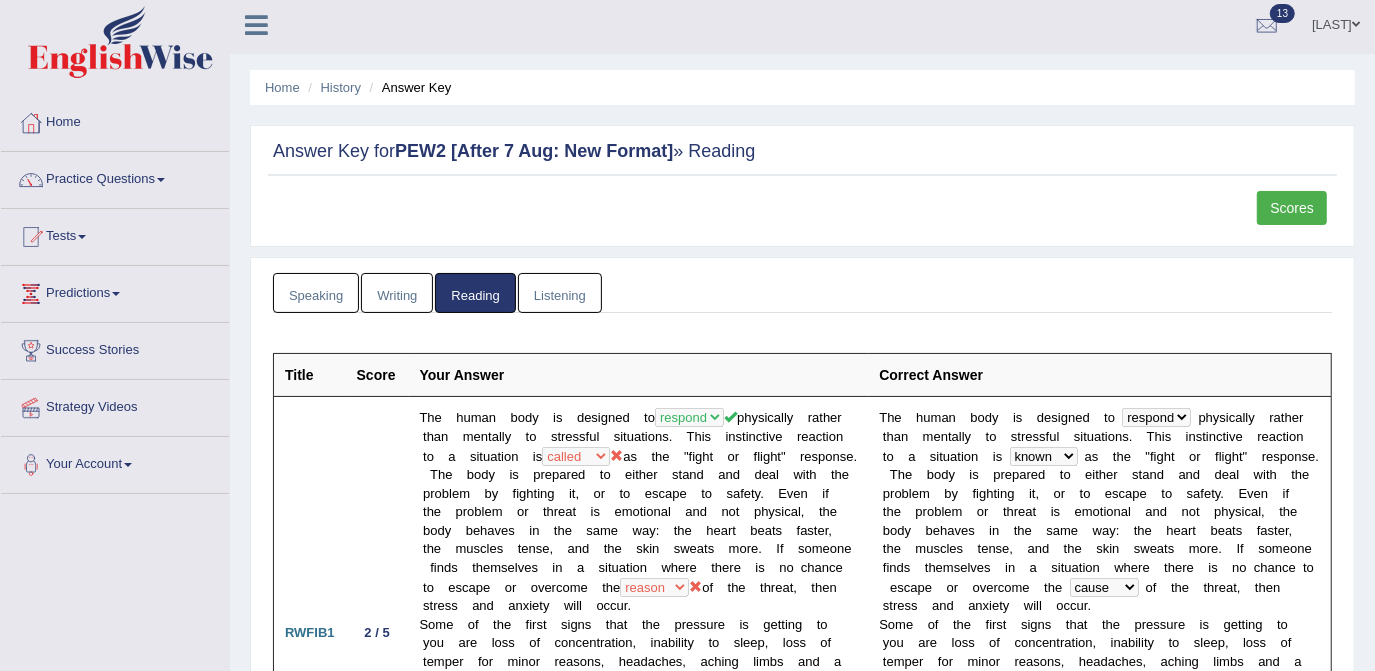 scroll, scrollTop: 0, scrollLeft: 0, axis: both 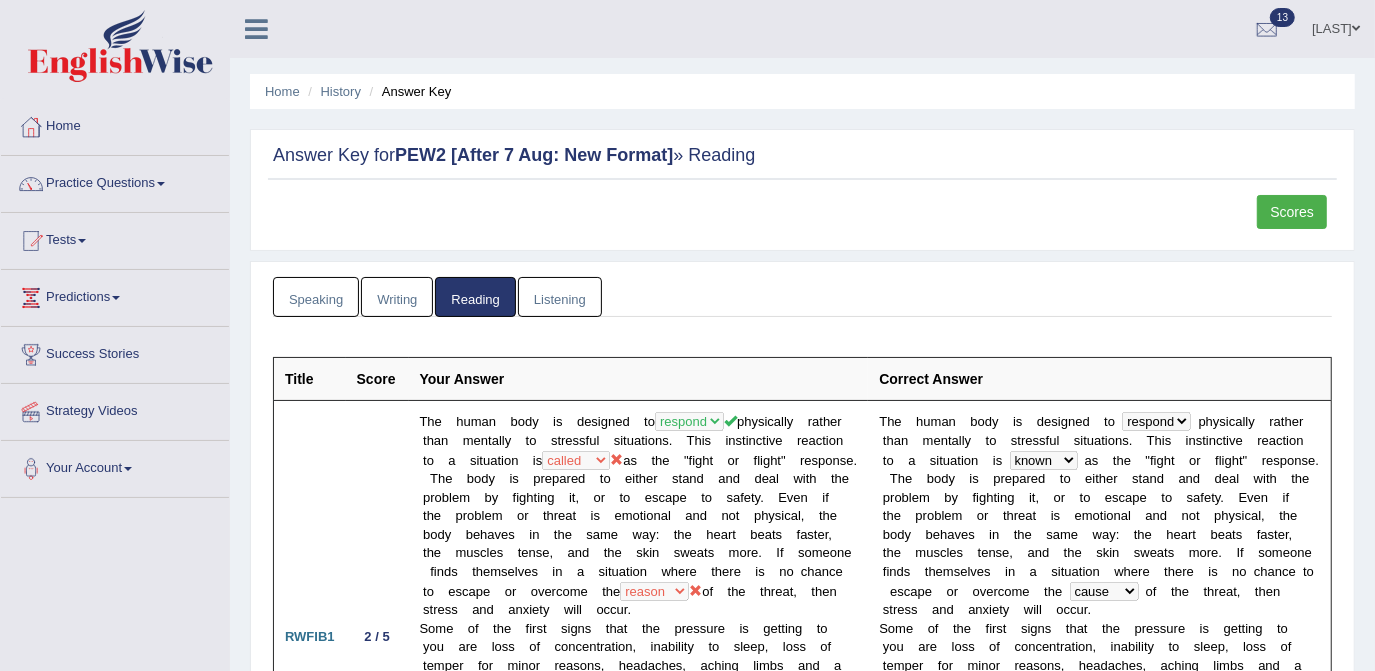click on "Writing" at bounding box center (397, 297) 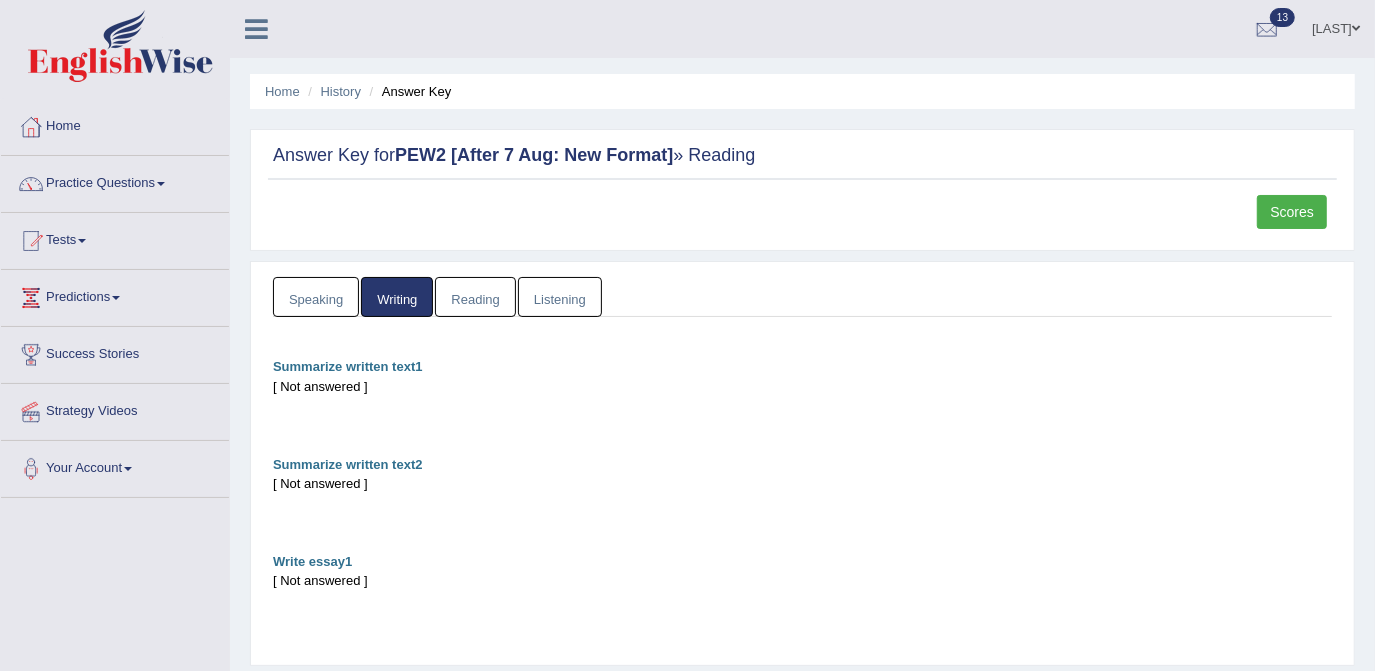 click on "Speaking" at bounding box center [316, 297] 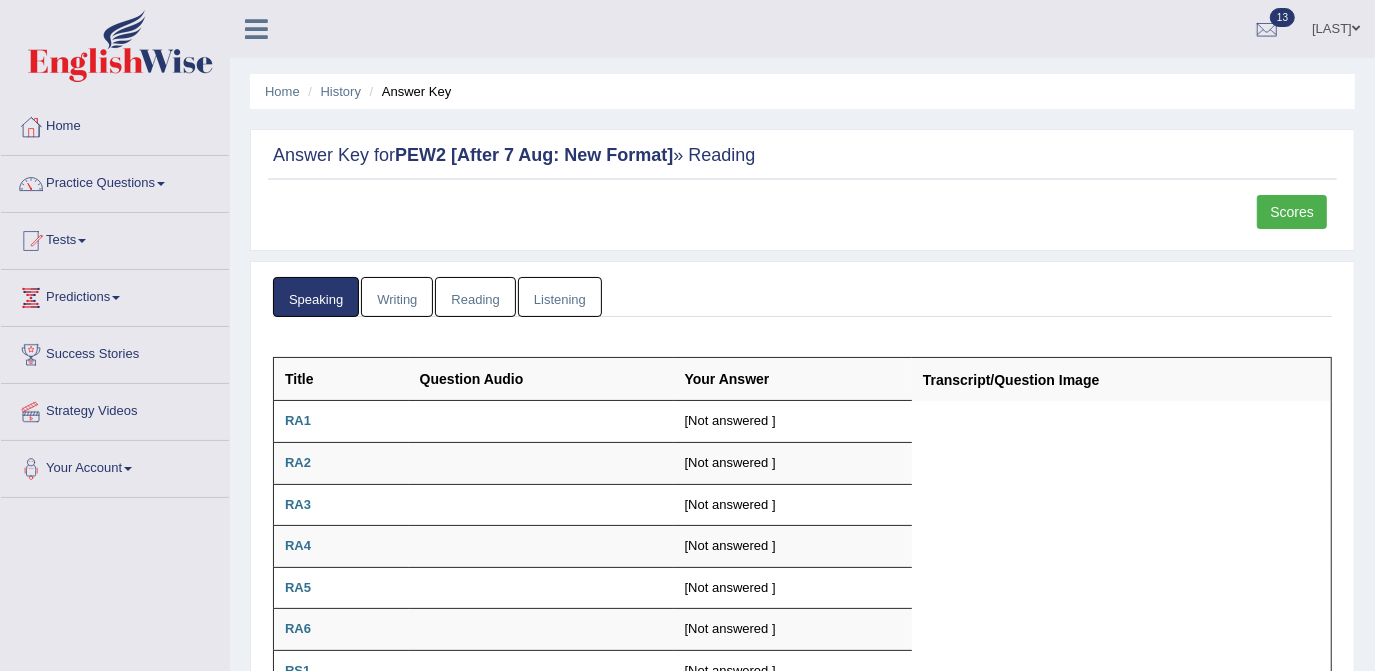 click on "Listening" at bounding box center [560, 297] 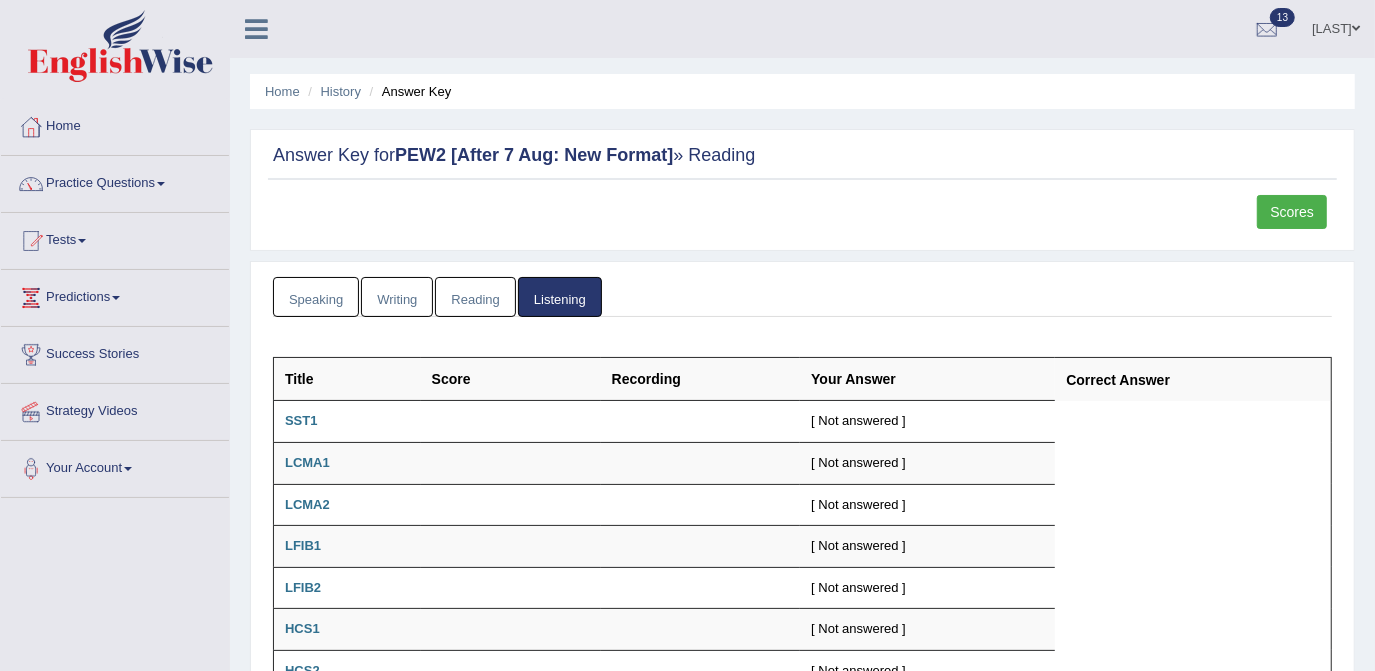 click on "Reading" at bounding box center (475, 297) 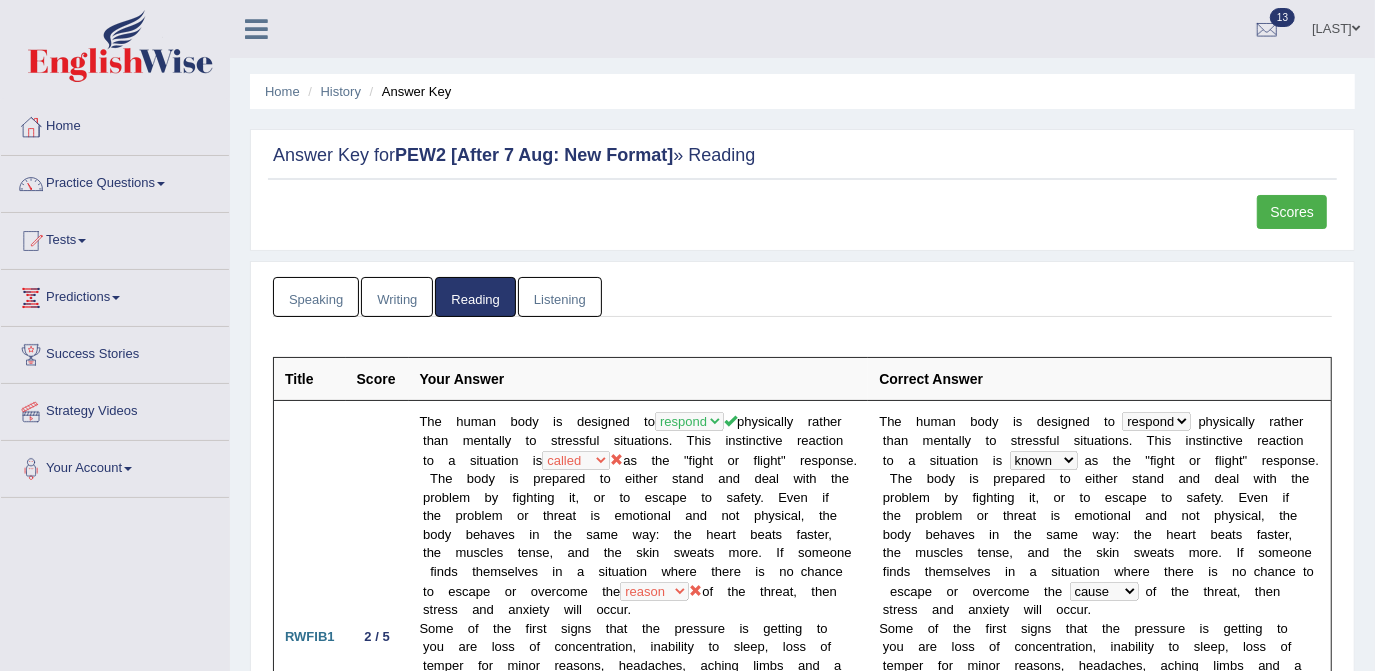 click on "Scores" at bounding box center (1292, 212) 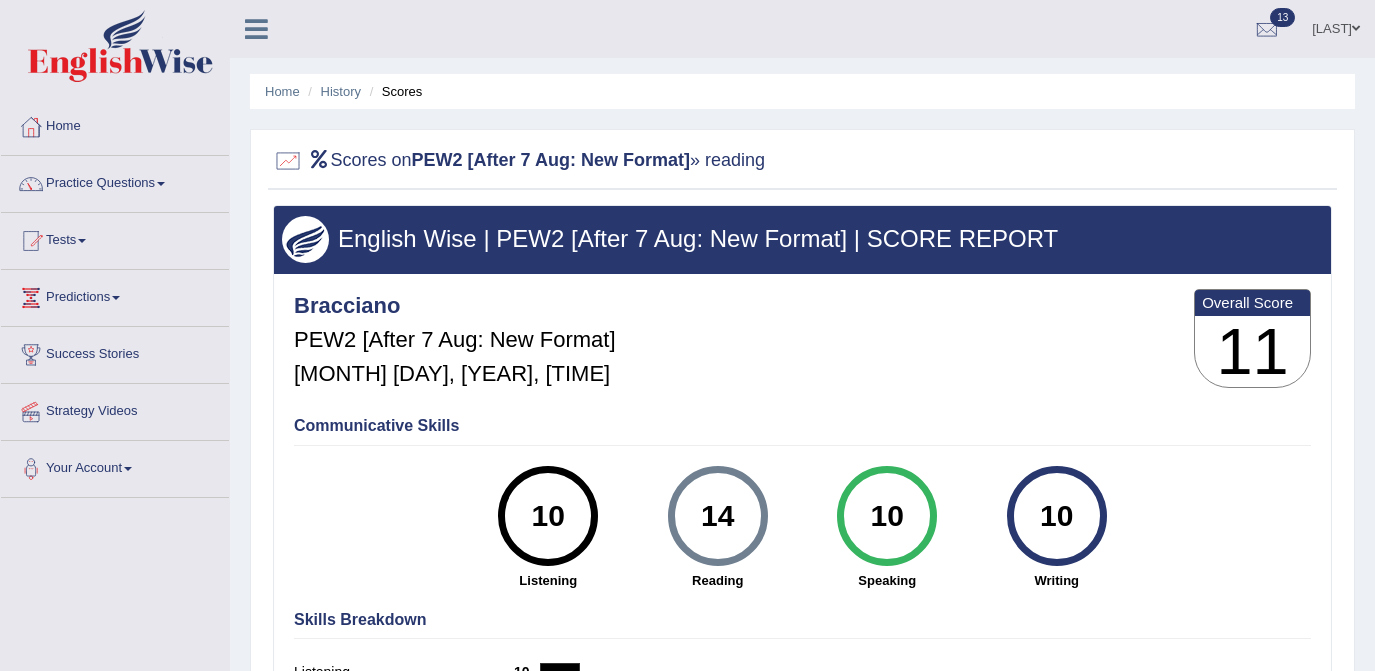 scroll, scrollTop: 0, scrollLeft: 0, axis: both 